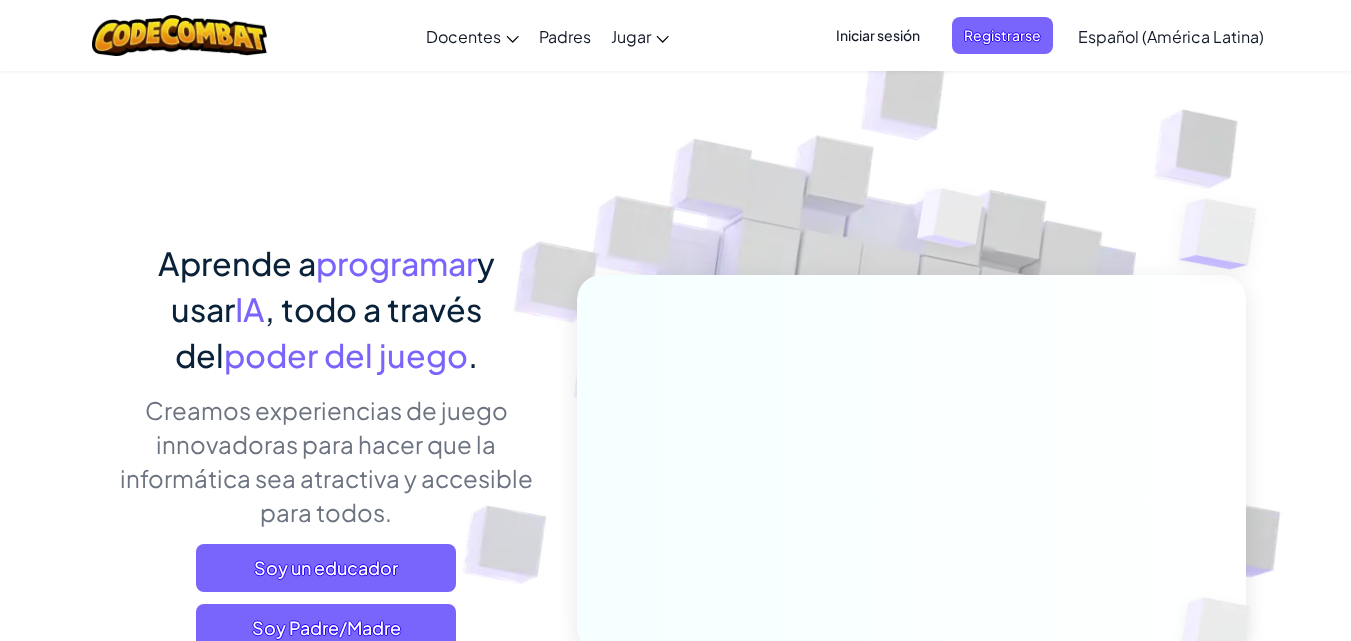 scroll, scrollTop: 0, scrollLeft: 0, axis: both 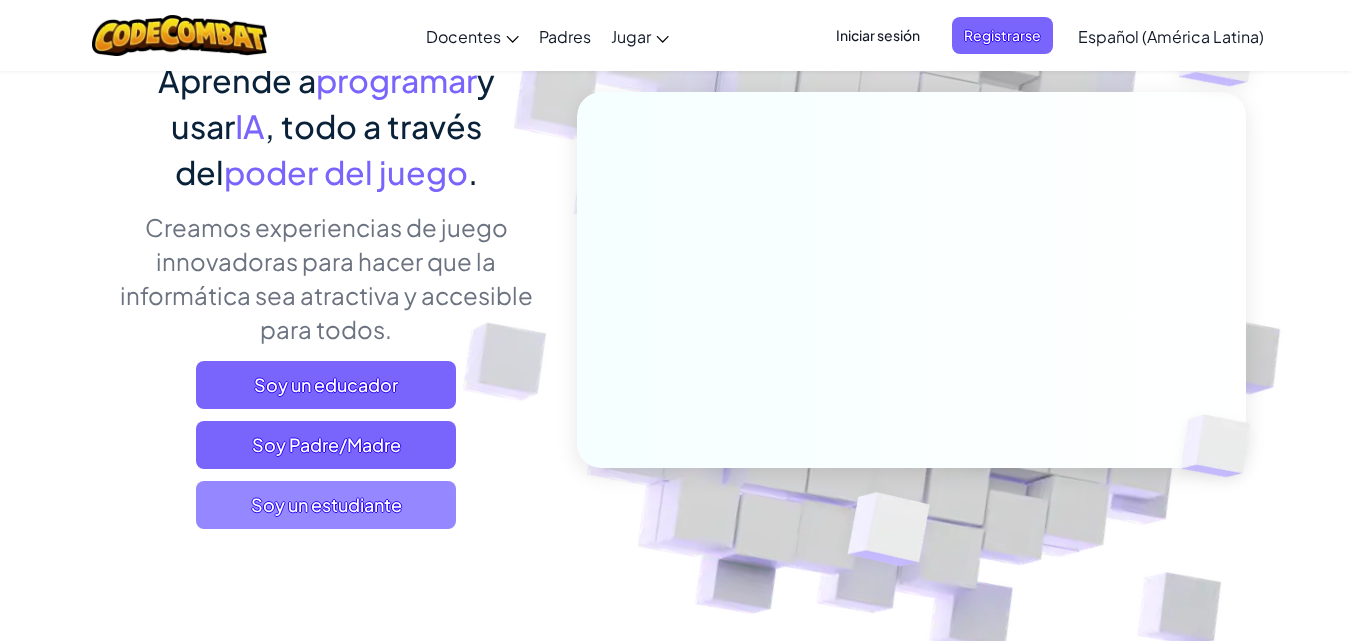 click on "Soy un estudiante" at bounding box center [326, 505] 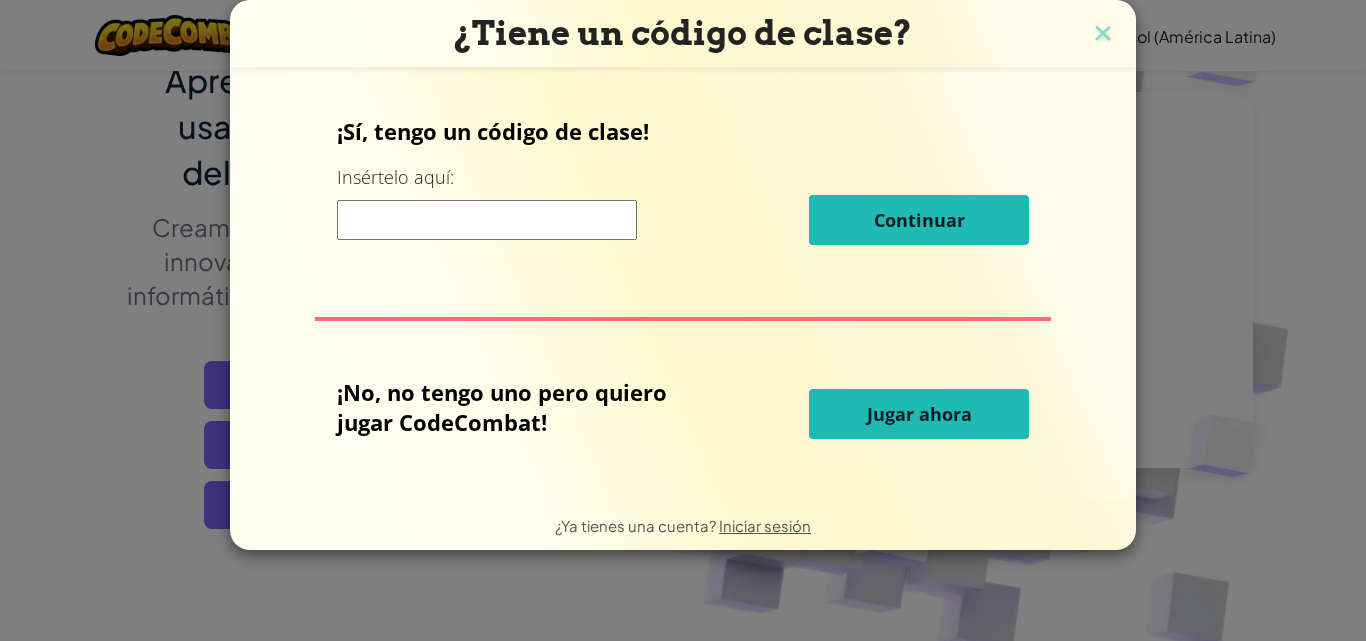 click on "Jugar ahora" at bounding box center [919, 414] 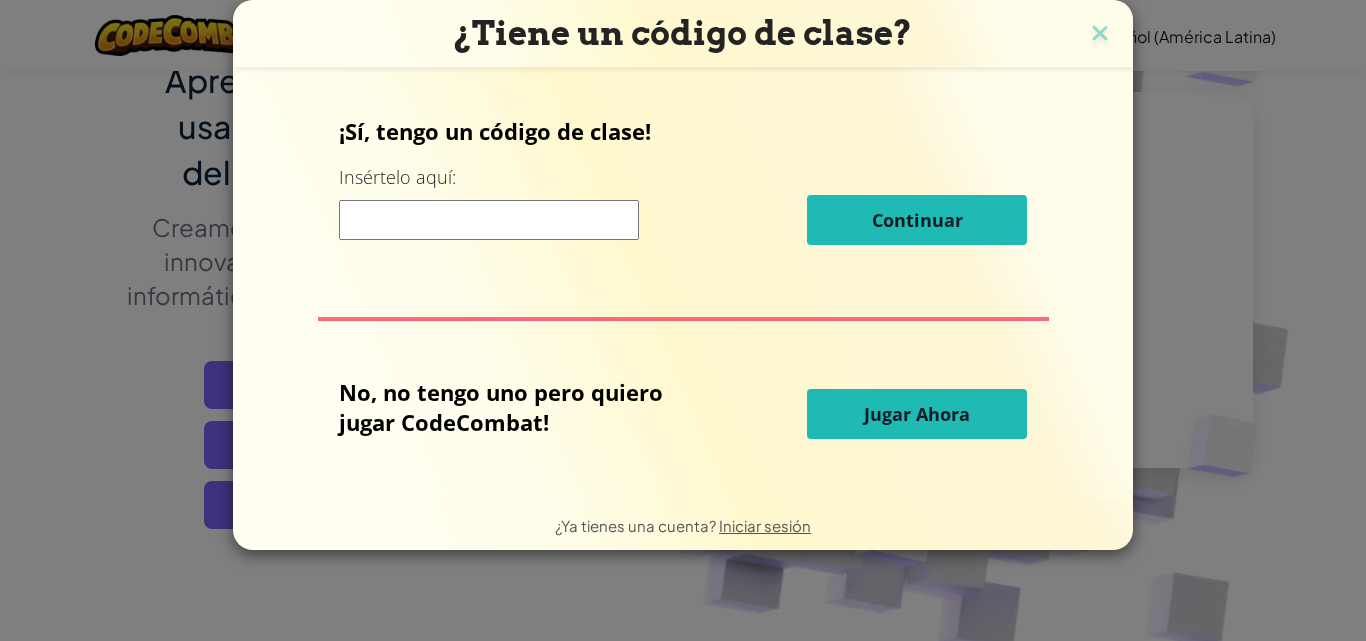 scroll, scrollTop: 0, scrollLeft: 0, axis: both 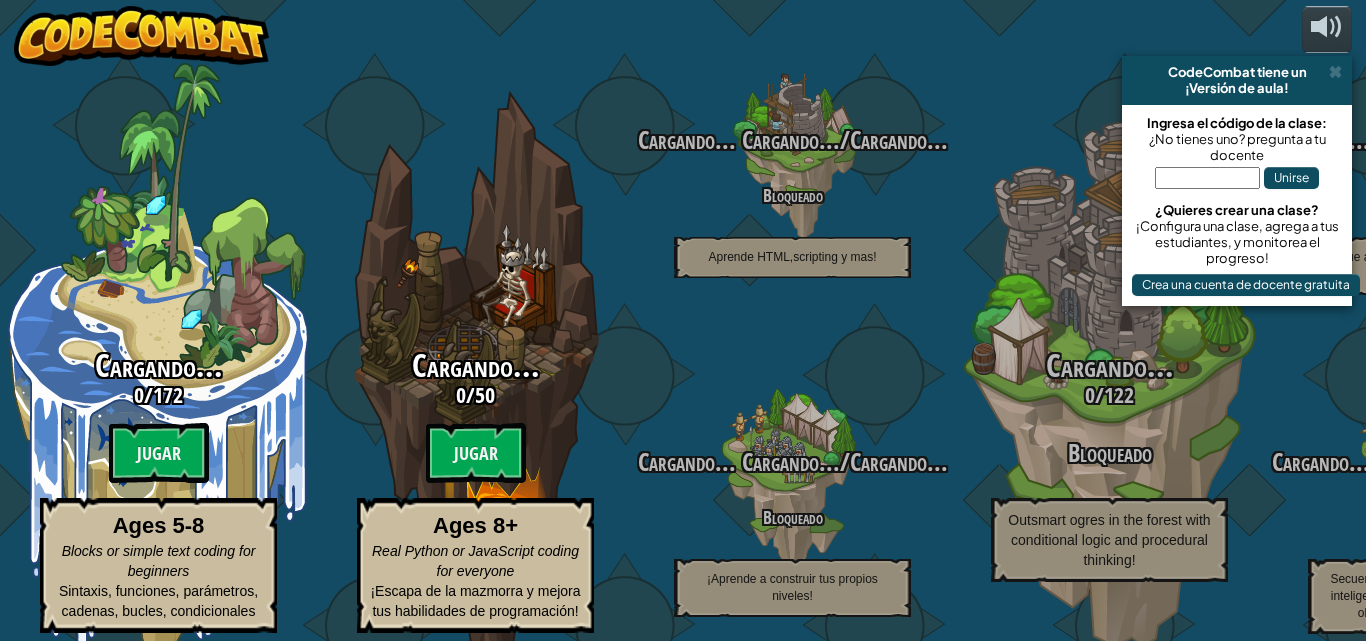 select on "es-419" 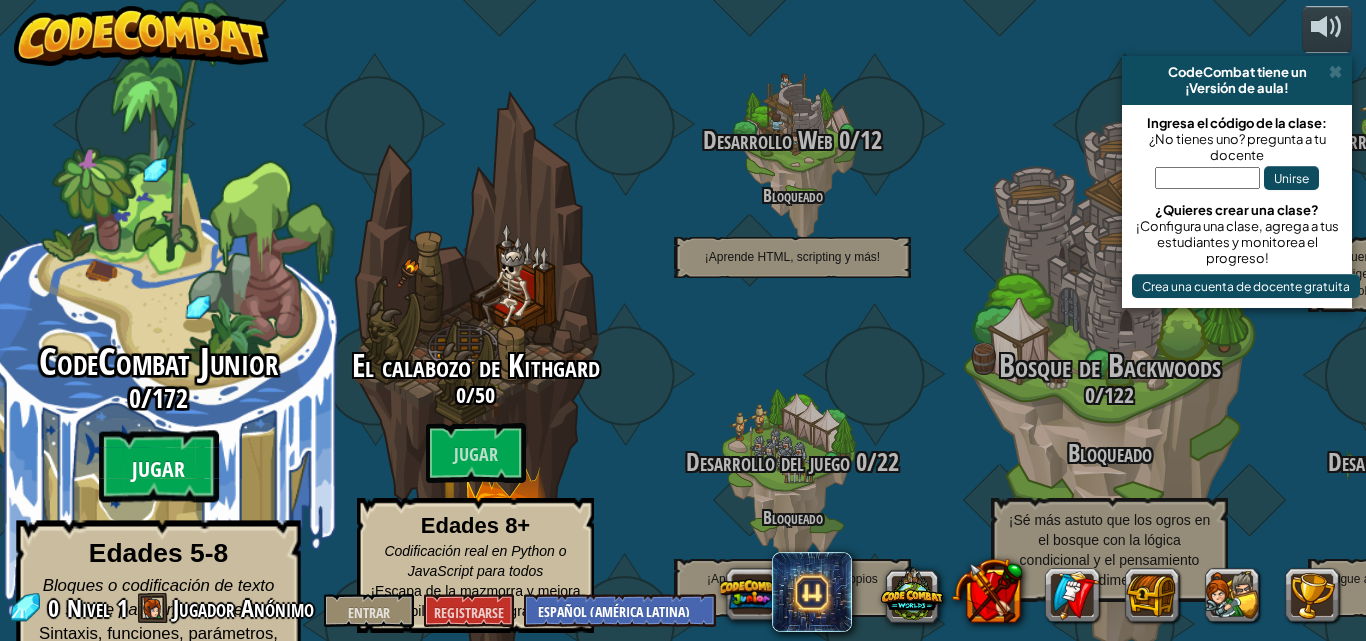 click on "Jugar" at bounding box center [158, 470] 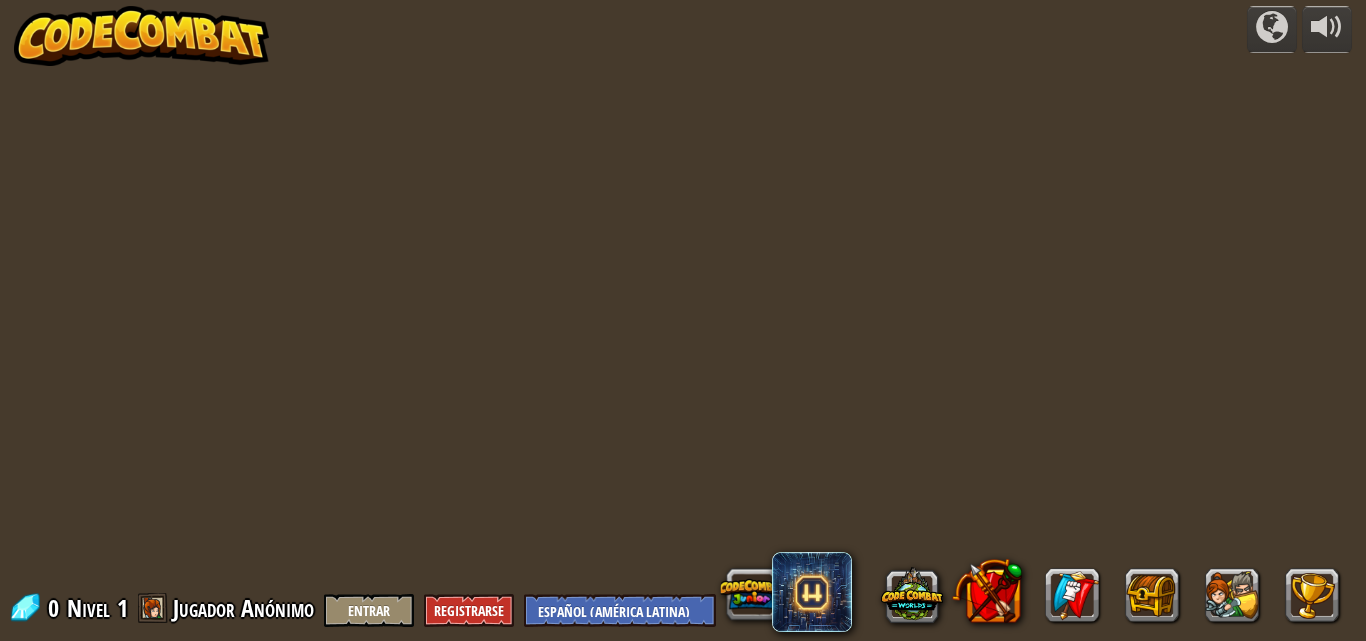 select on "es-419" 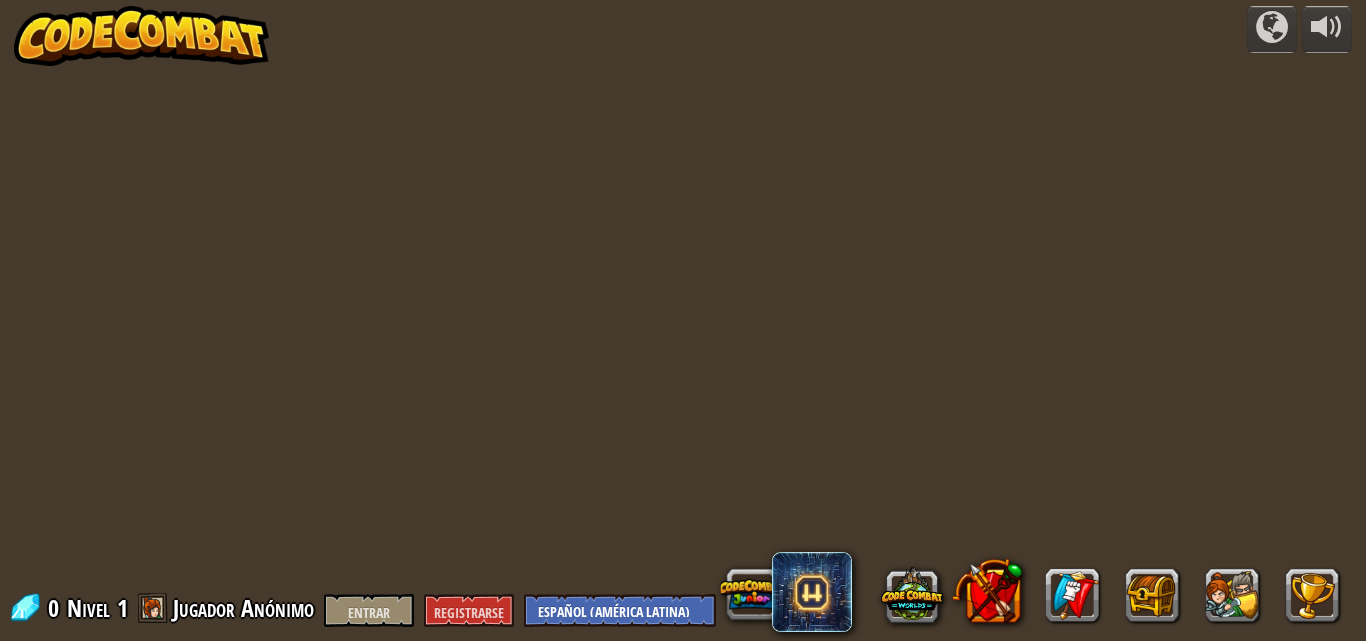 select on "es-419" 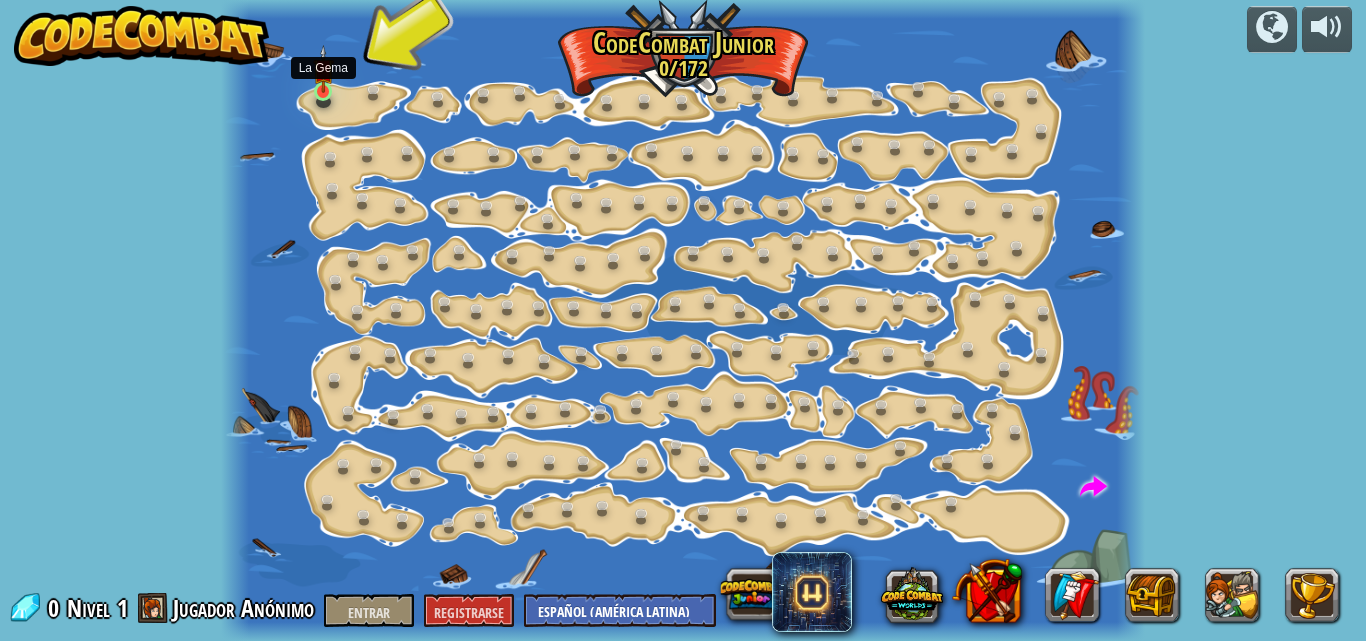 click at bounding box center [323, 69] 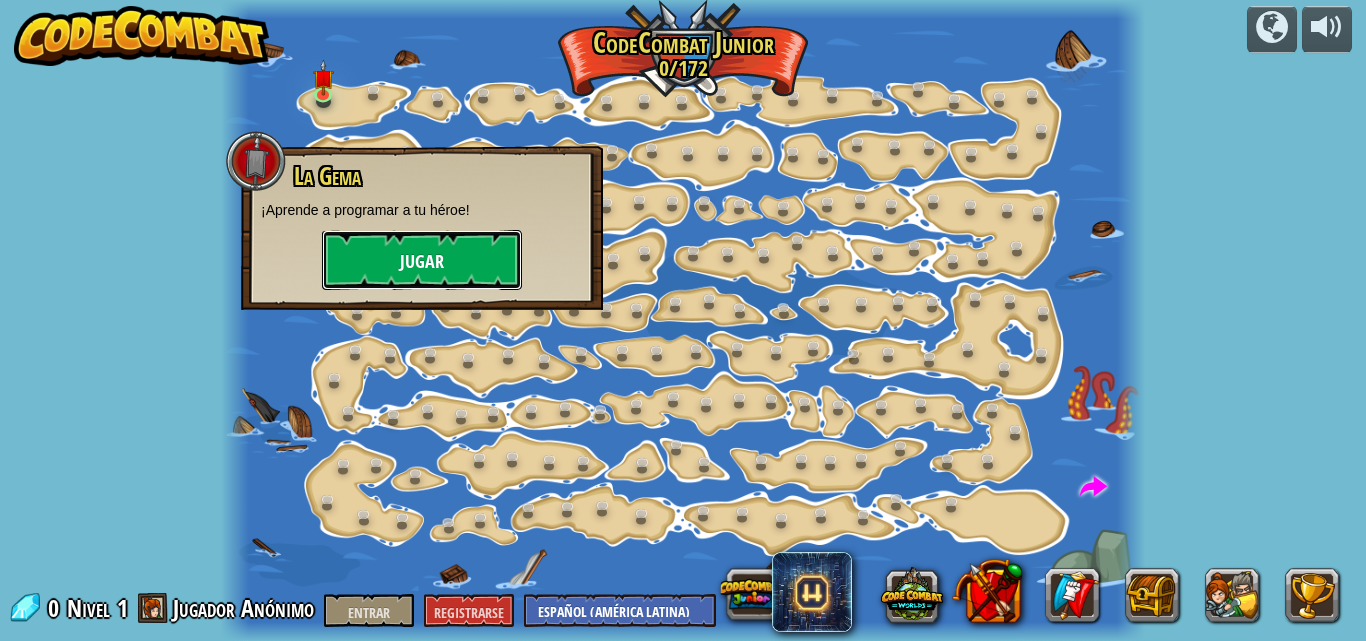 click on "Jugar" at bounding box center [422, 262] 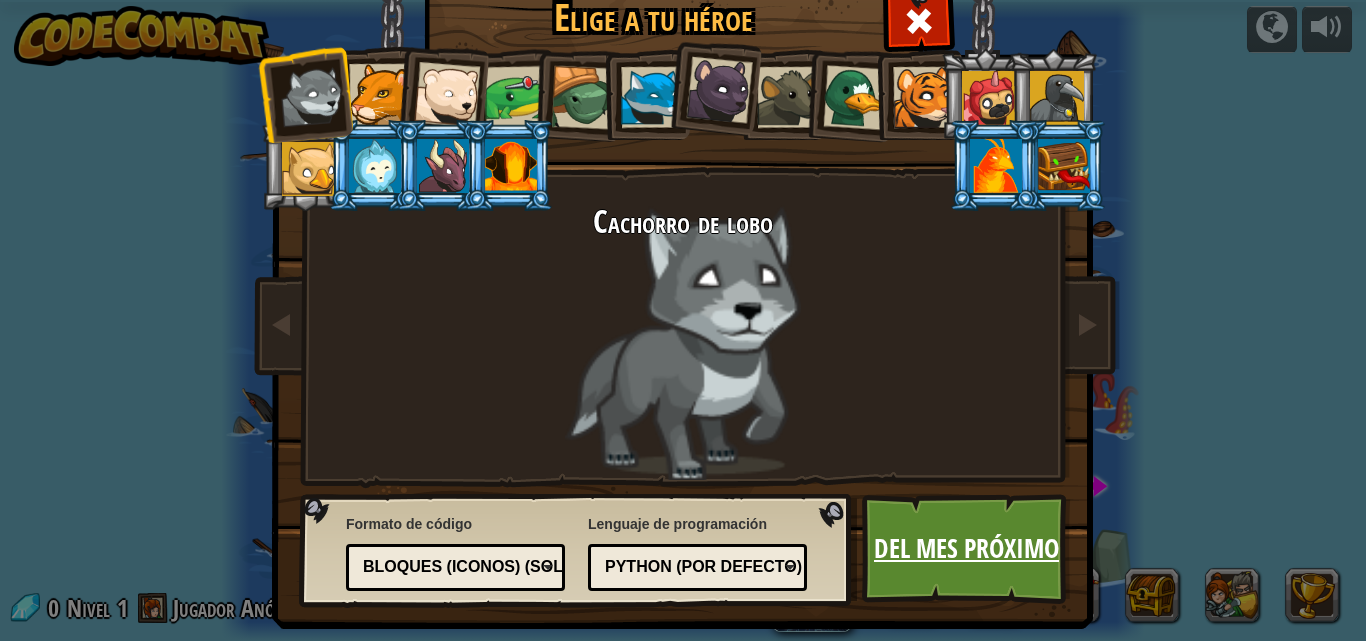 click on "Del mes próximo" at bounding box center [966, 549] 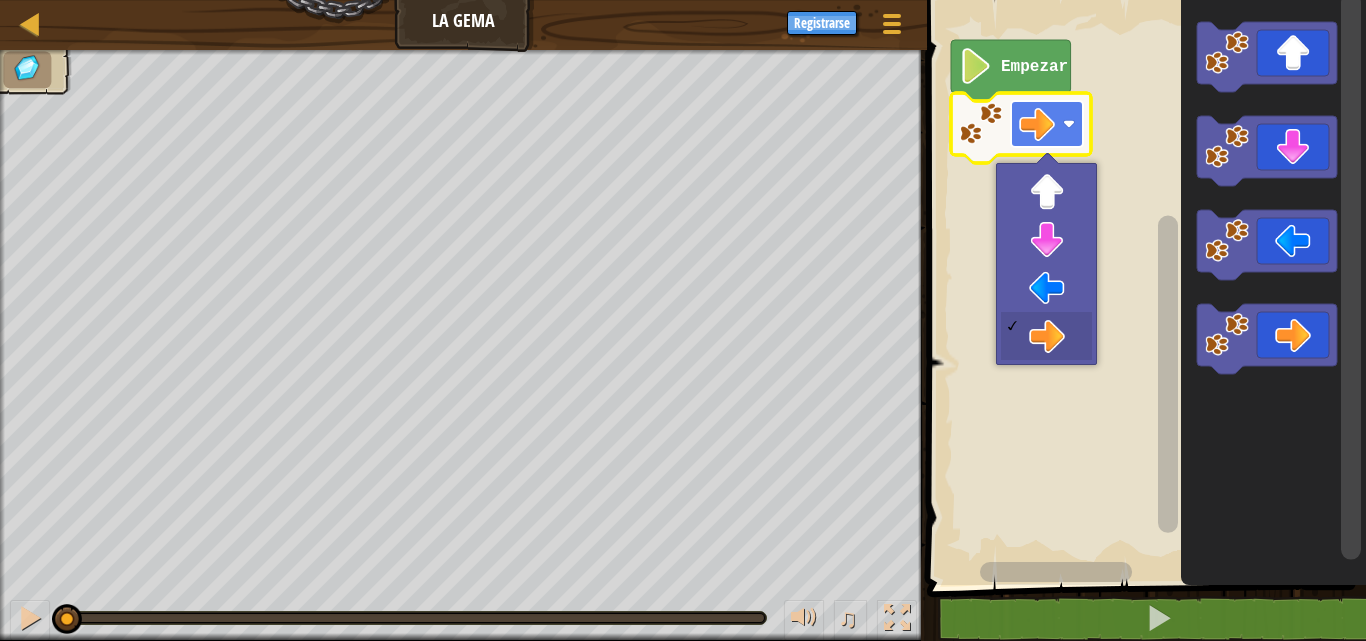 click 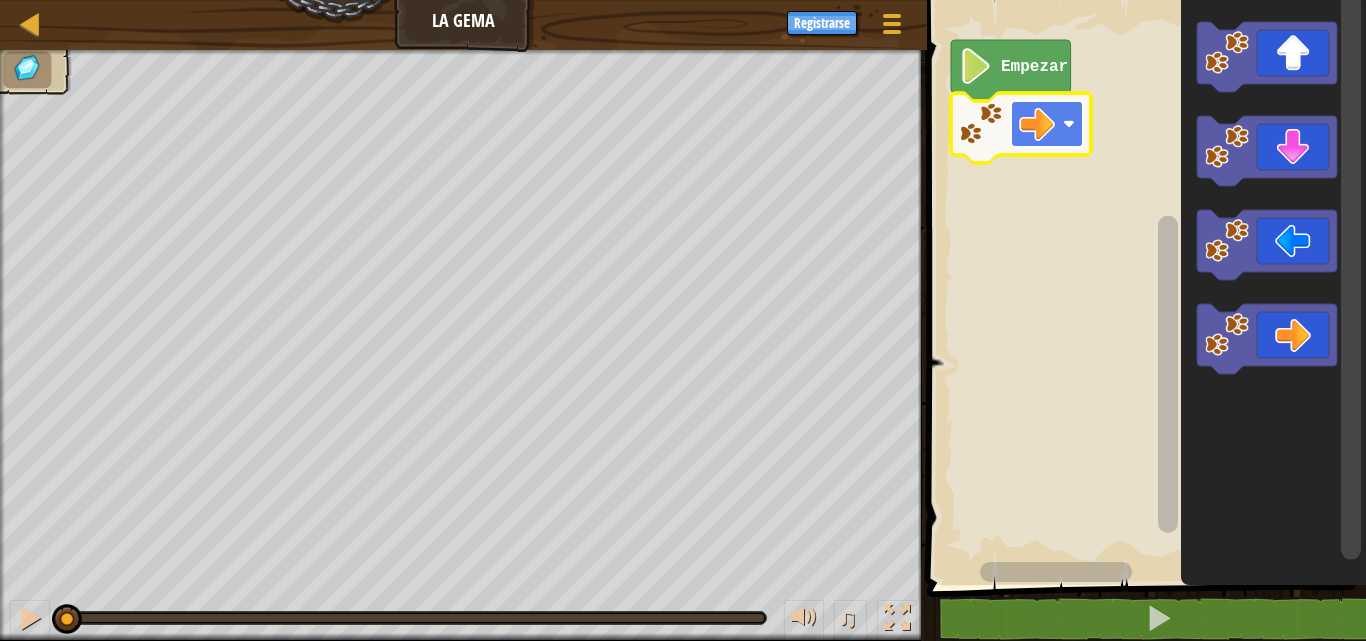 click 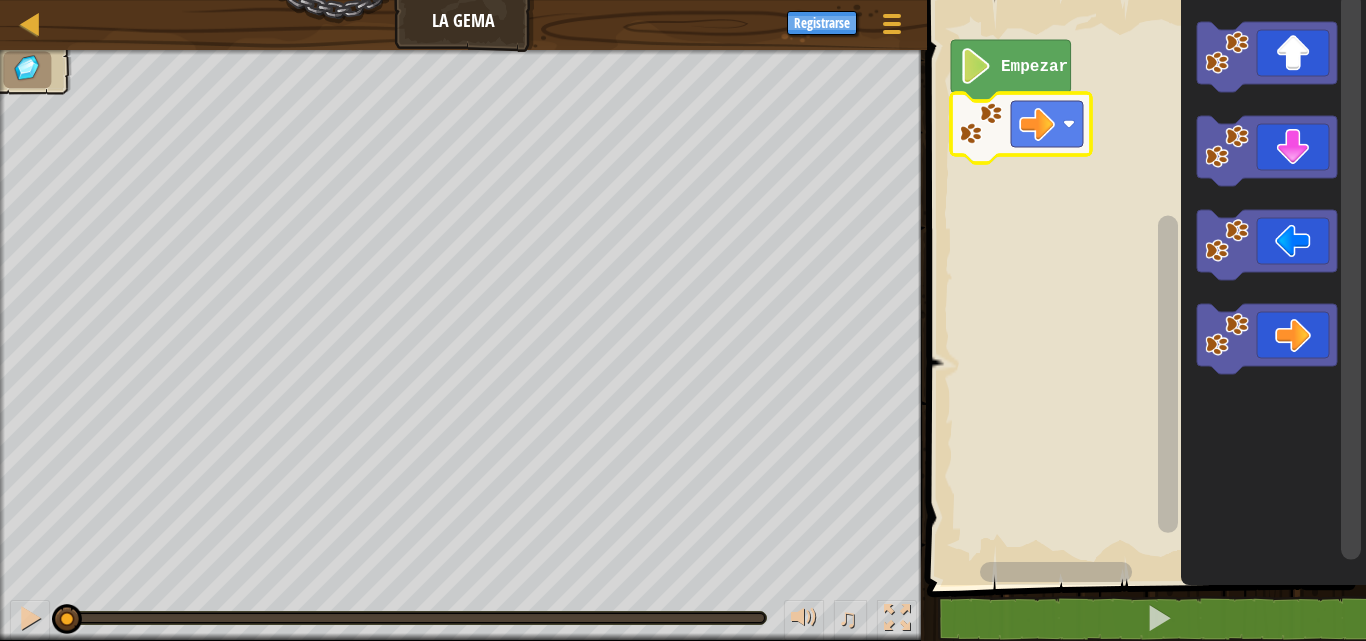 click 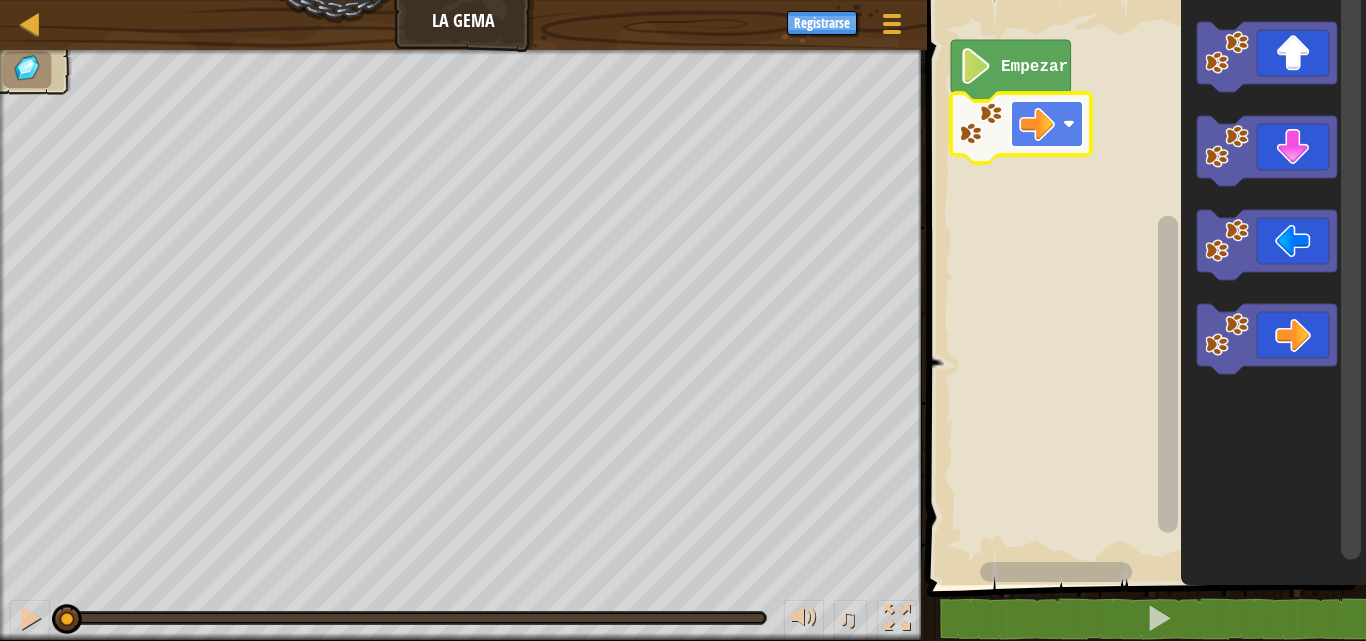 click 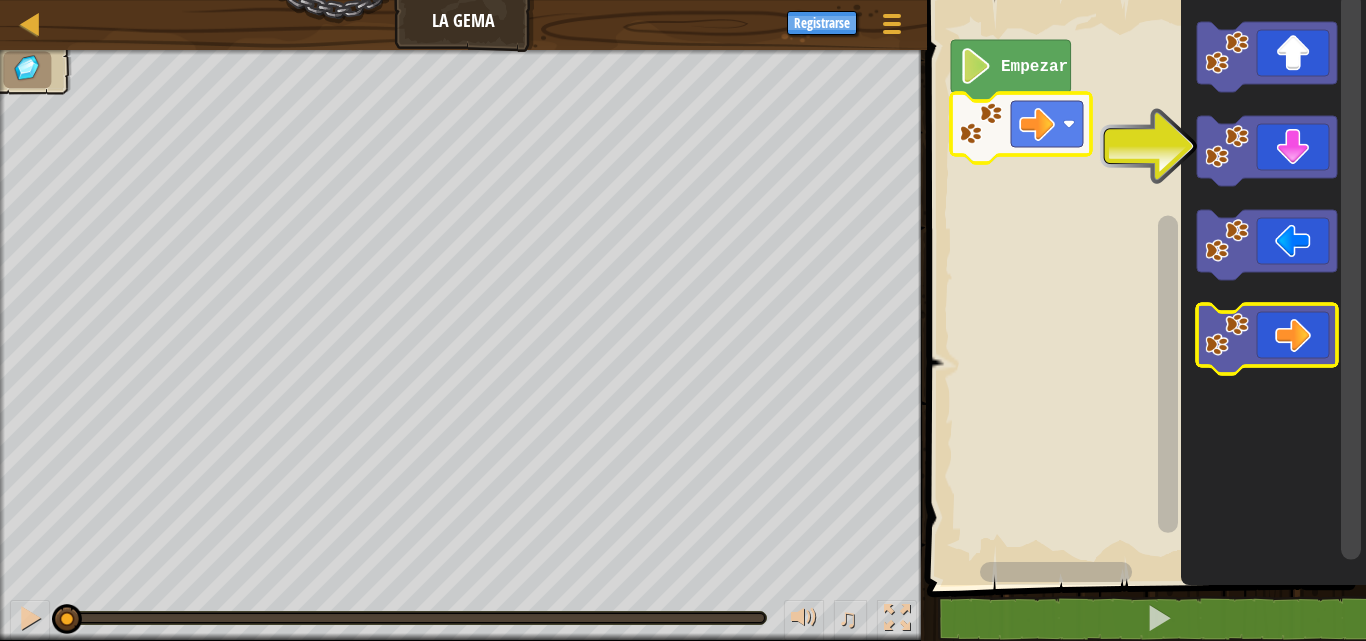 click 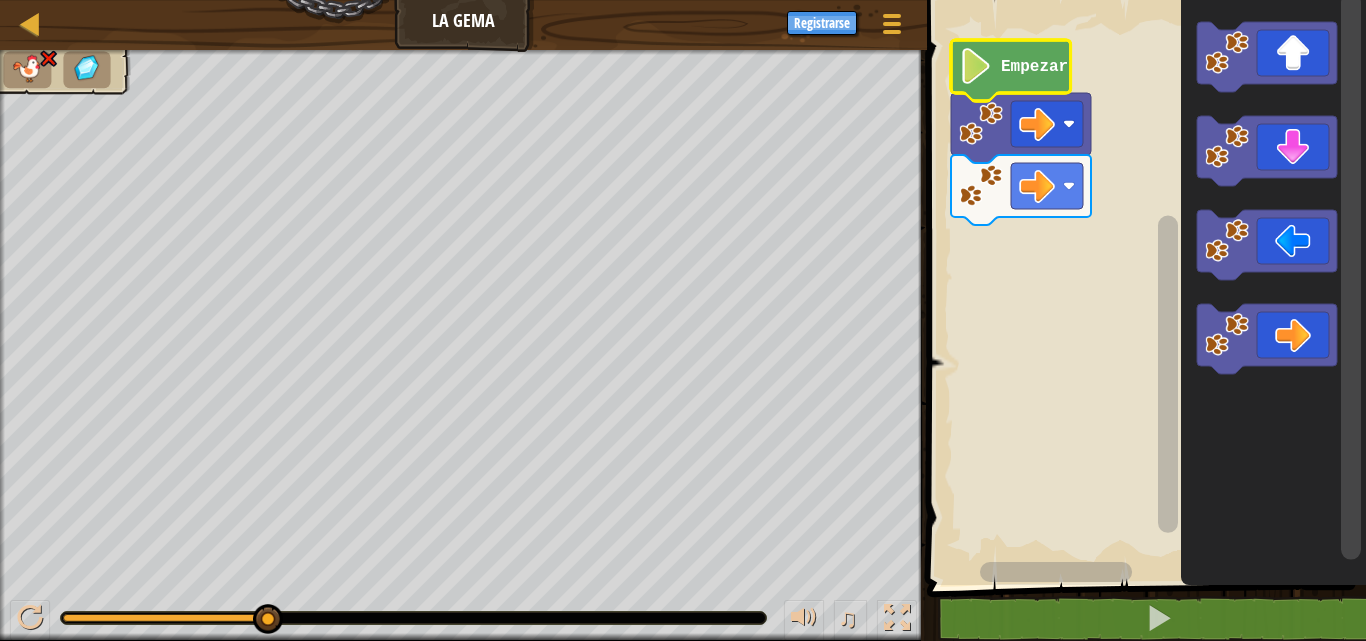 click 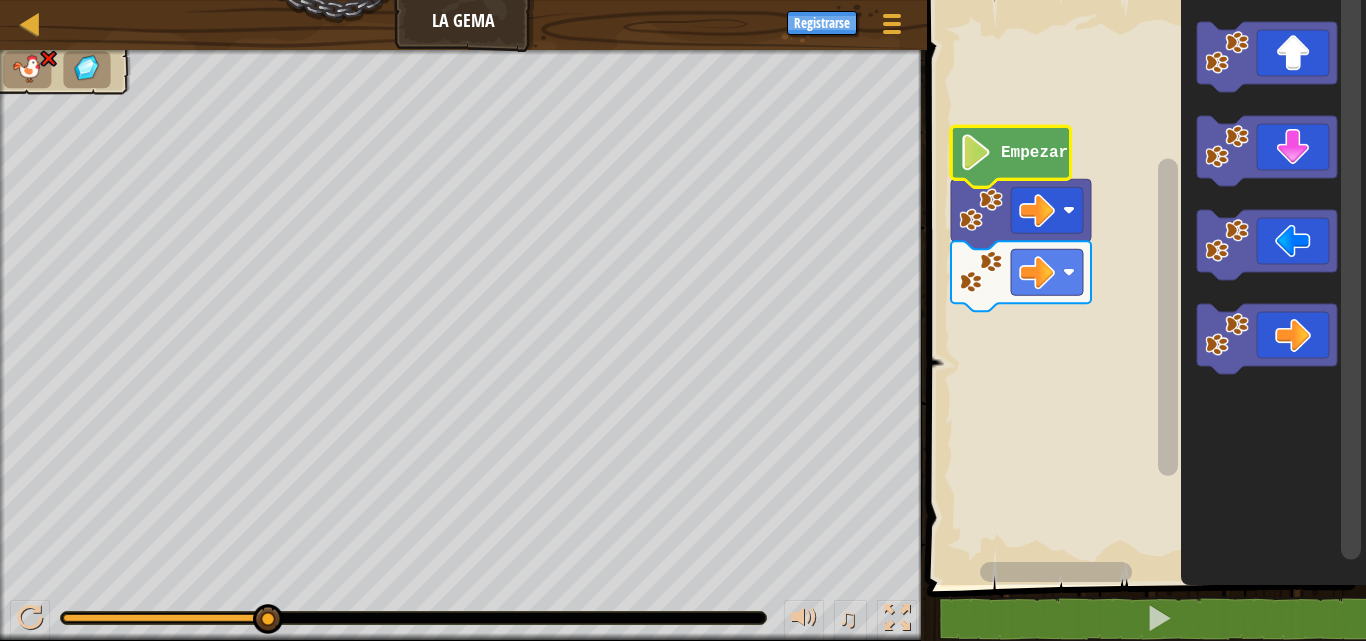 click on "Empezar" at bounding box center (1143, 287) 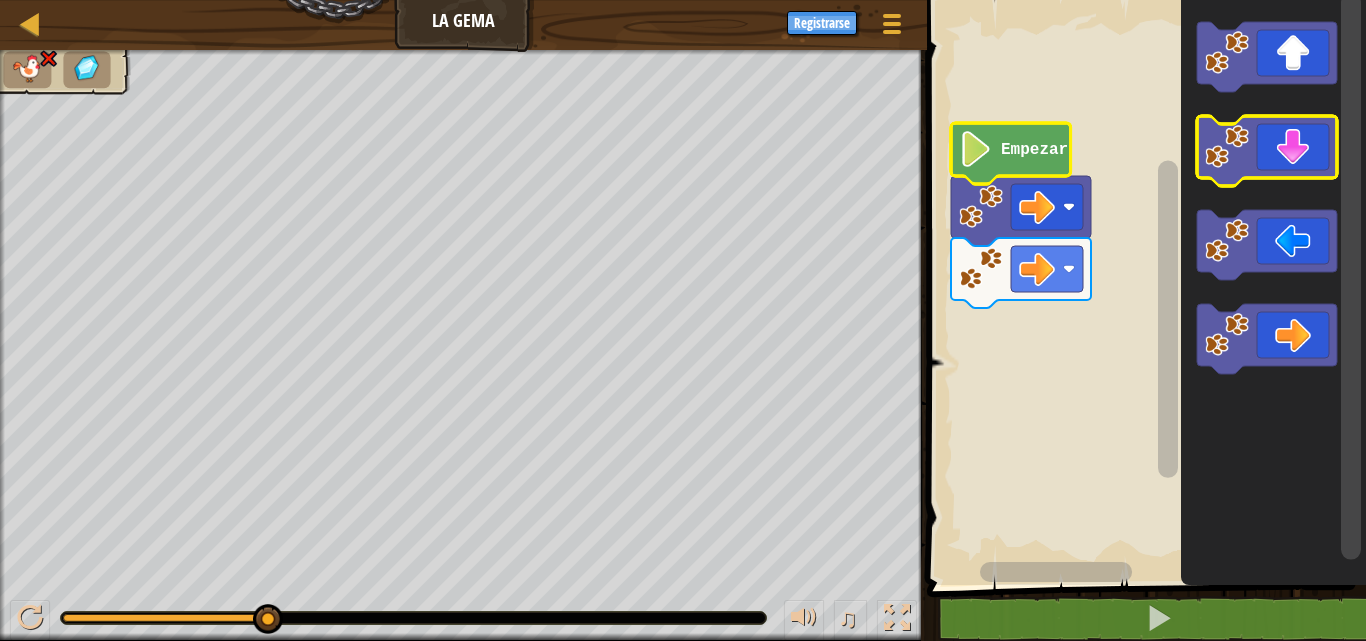 click 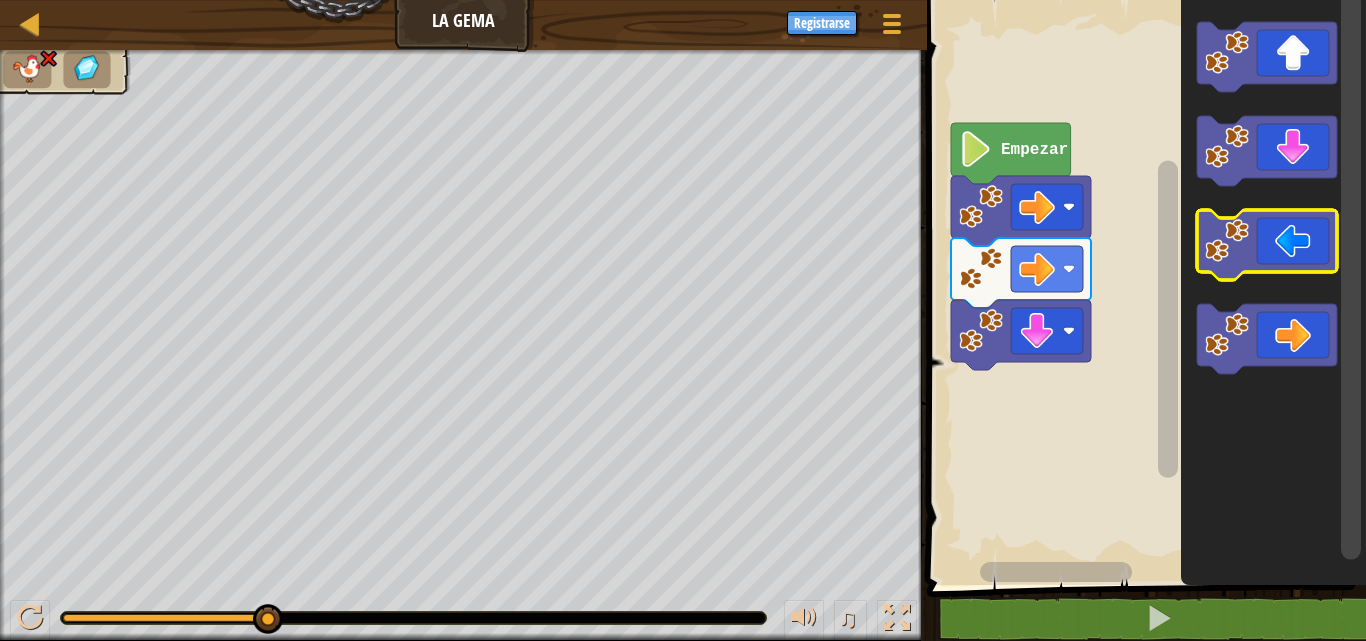 click 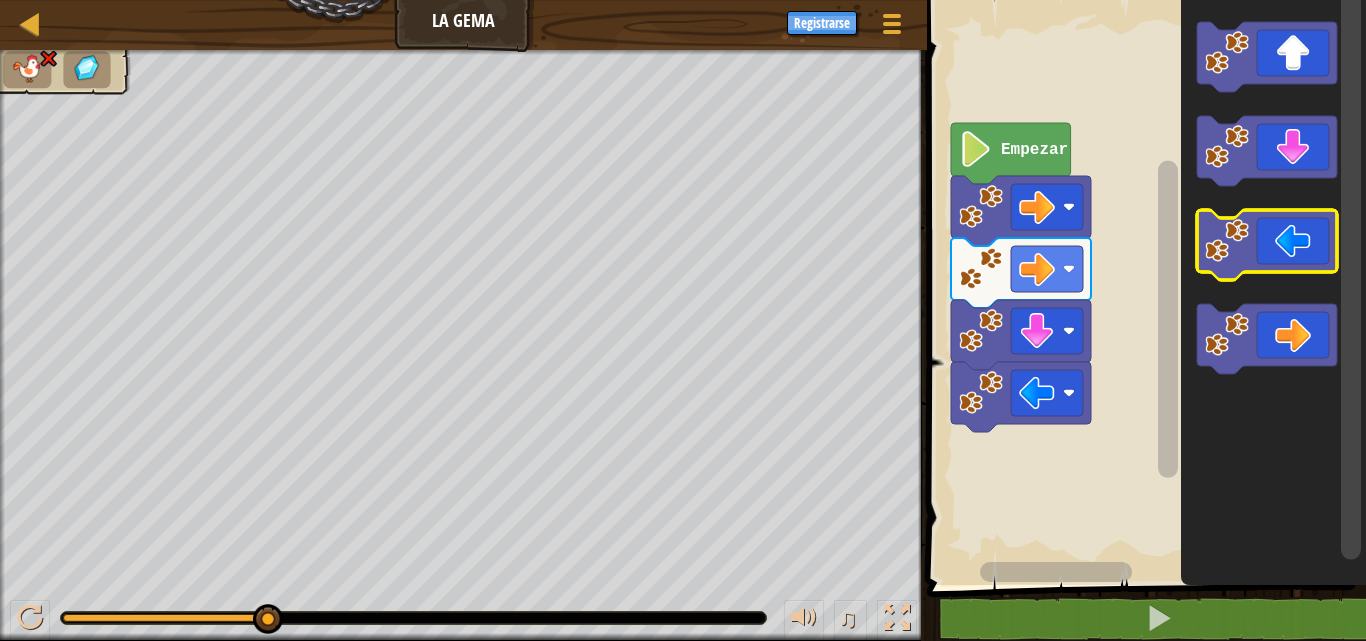 click 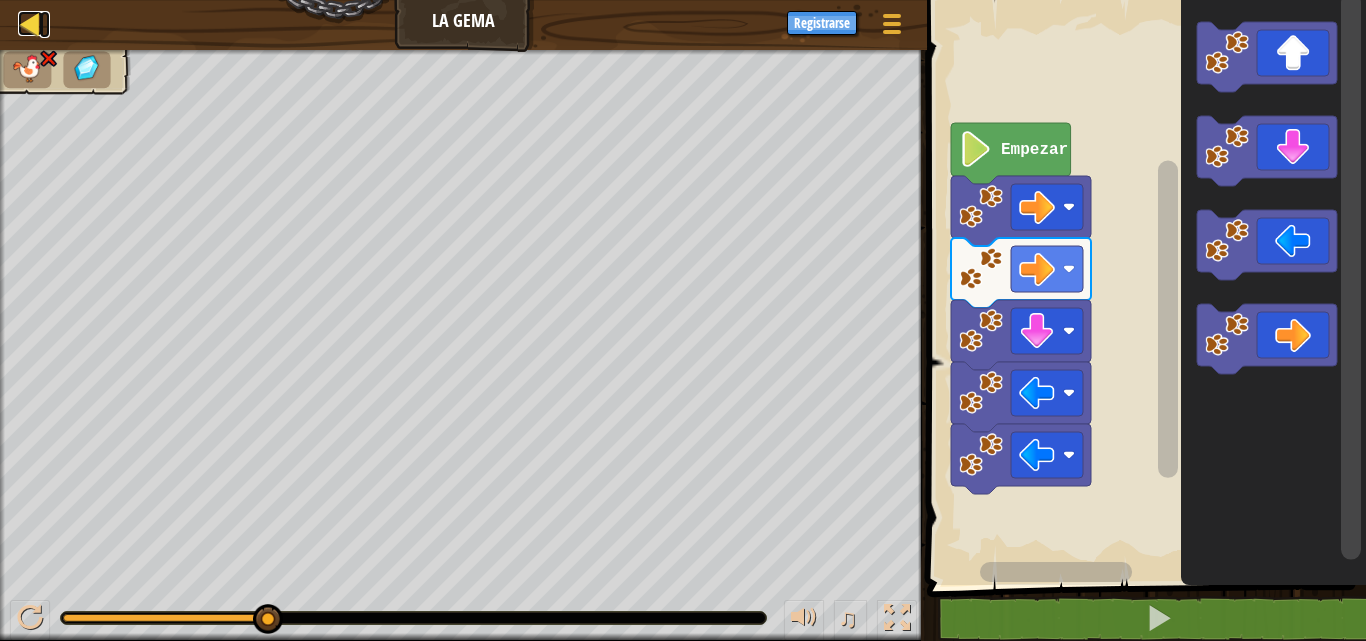 click at bounding box center [30, 23] 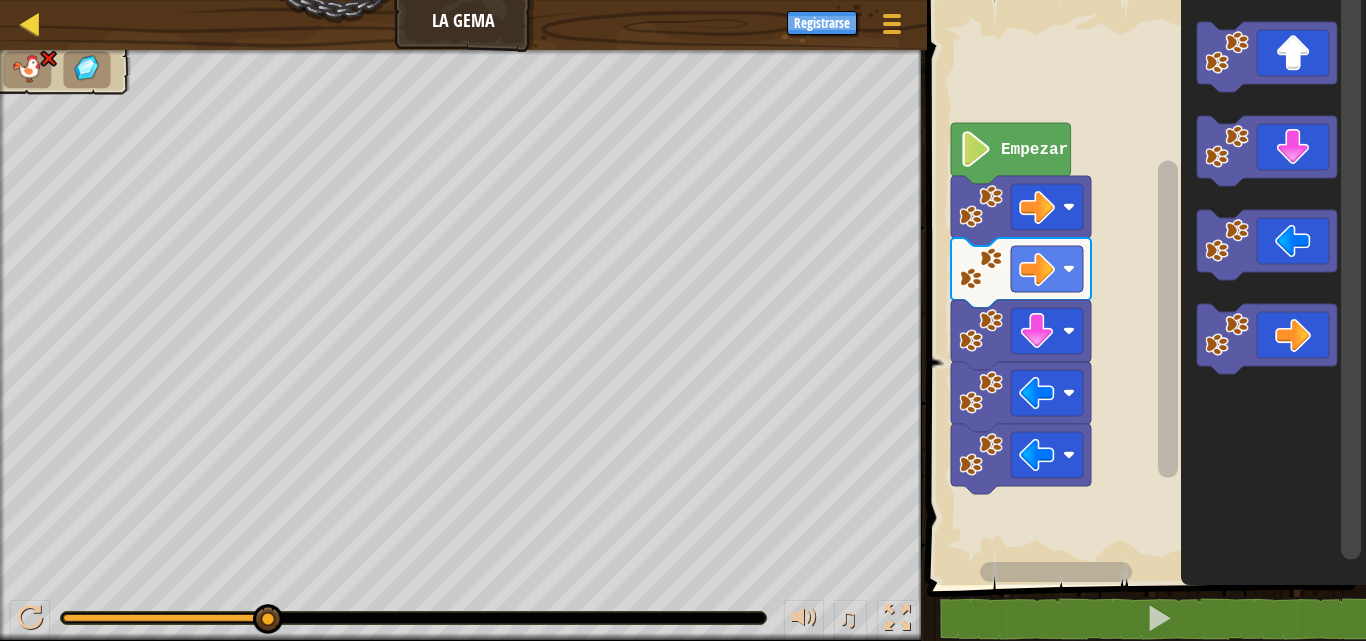 select on "es-419" 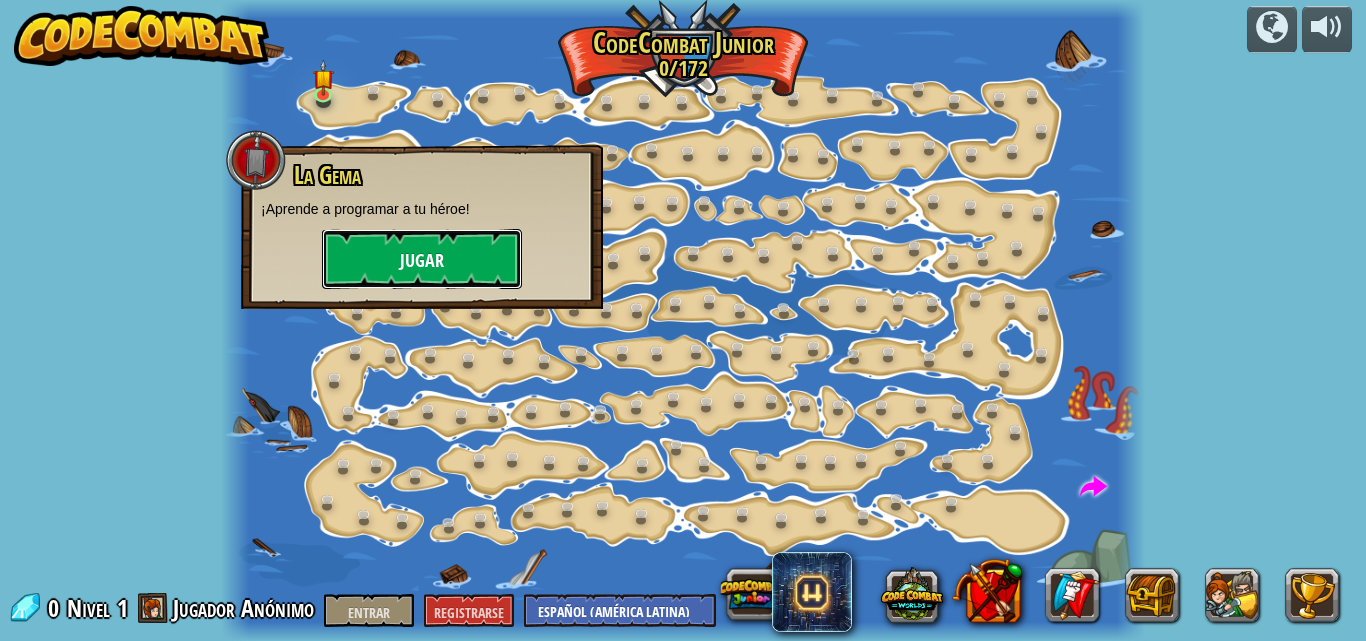 click on "Jugar" at bounding box center (422, 259) 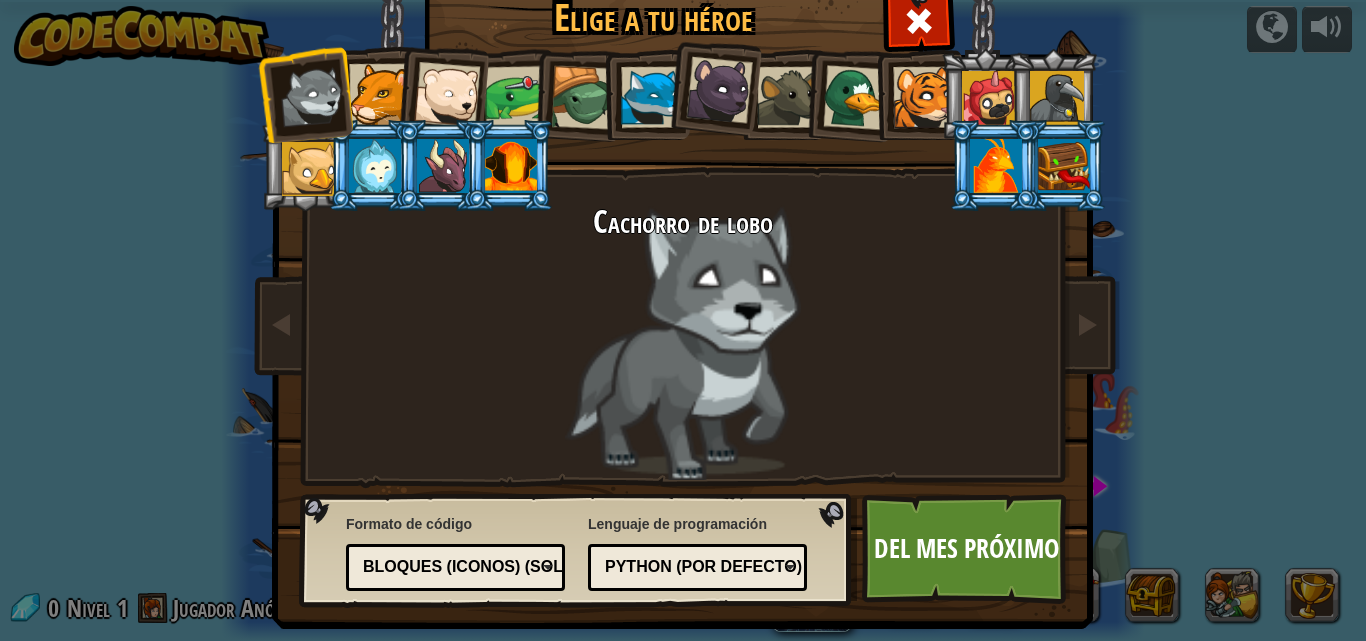 click on "Python (por defecto)" at bounding box center (703, 566) 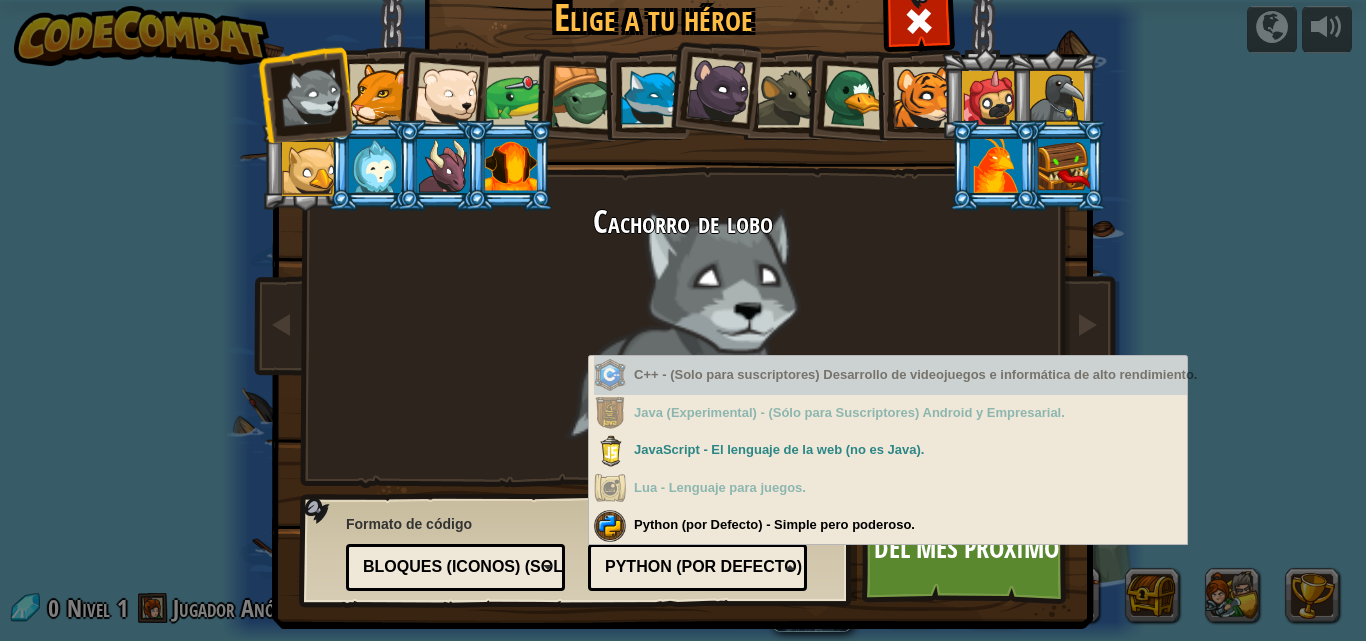 click on "C++ - (Solo para suscriptores) Desarrollo de videojuegos e informática de alto rendimiento." at bounding box center (890, 375) 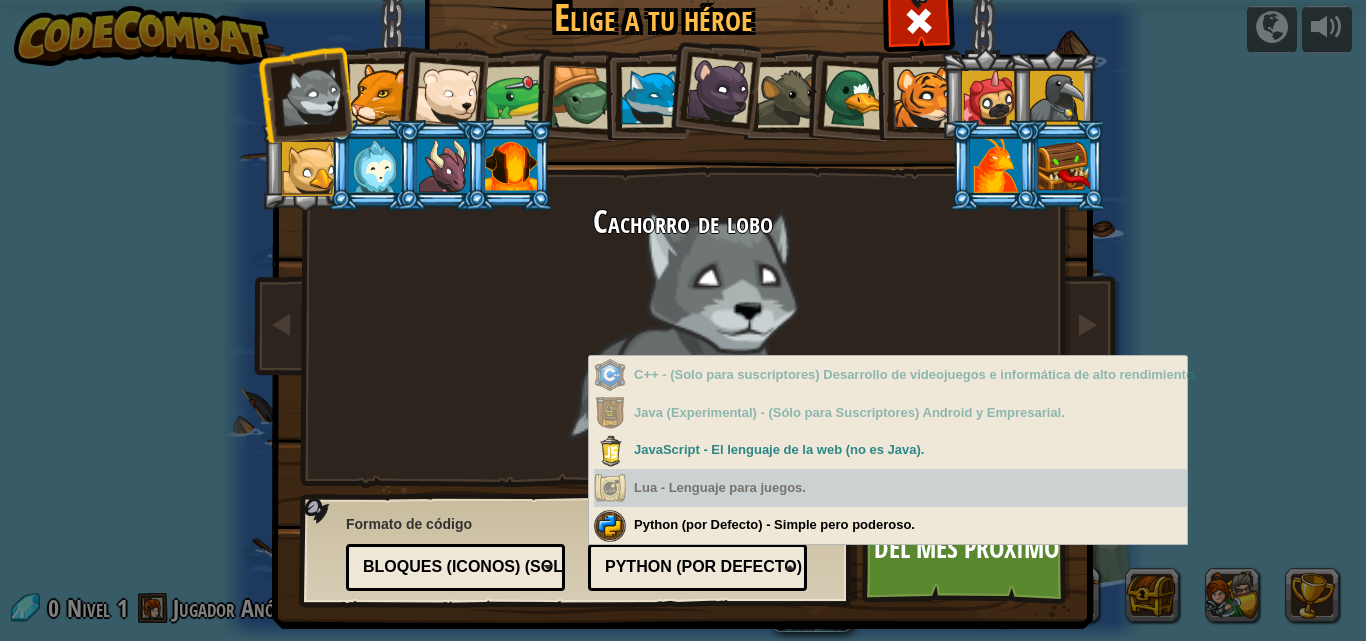 click on "Elige a tu héroe 0 Cachorro de lobo Puma Cachorro de oso polar Rana Tortuga Zorro azul Panterita Rata marrón Pato Cachorro de tigre Pugicornio Cuervo Bebé grifo Yetibab Imitar Fénix Dragoncito Elemental de encendido Formato de código Código de texto Bloques y código Bloques Bloques (iconos) (Solo Junior) Bloques (iconos) (Solo Junior) Bloques - Arrastra y bloques sueltos para tabletas o estudiantes más jóvenes   Bloques (iconos) (Solo Junior) - Bloques basados en iconos para teléfonos o prelectores Bloques y código - Bloques y código de texto lado a lado Código de texto: escribe código basado en texto en un editor de código real. Lenguaje de programación Python (por defecto) JavaScript Lua C++ Java (Experimental) Python (por defecto) C++ - (Solo para suscriptores) Desarrollo de videojuegos e informática de alto rendimiento. Java (Experimental) - (Sólo para Suscriptores) Android y Empresarial. JavaScript - El lenguaje de la web (no es Java). Lua - Lenguaje para juegos. Del mes próximo" at bounding box center (683, 320) 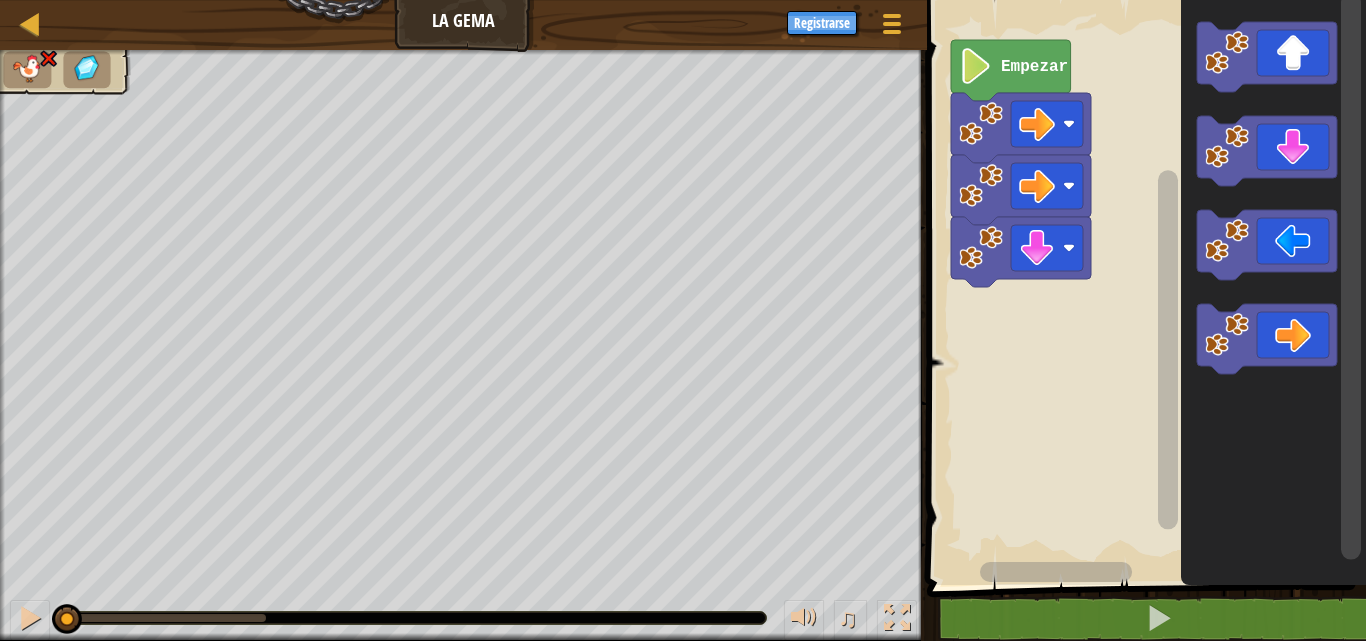 click at bounding box center [48, 58] 